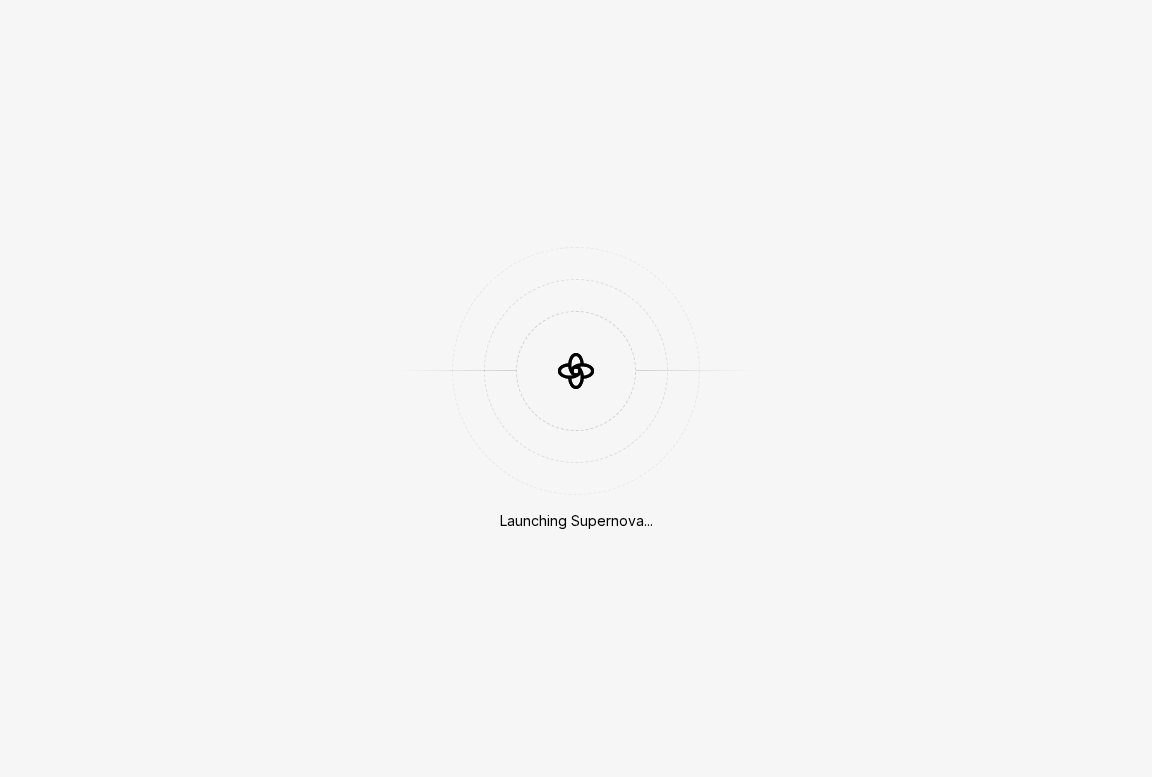 scroll, scrollTop: 0, scrollLeft: 0, axis: both 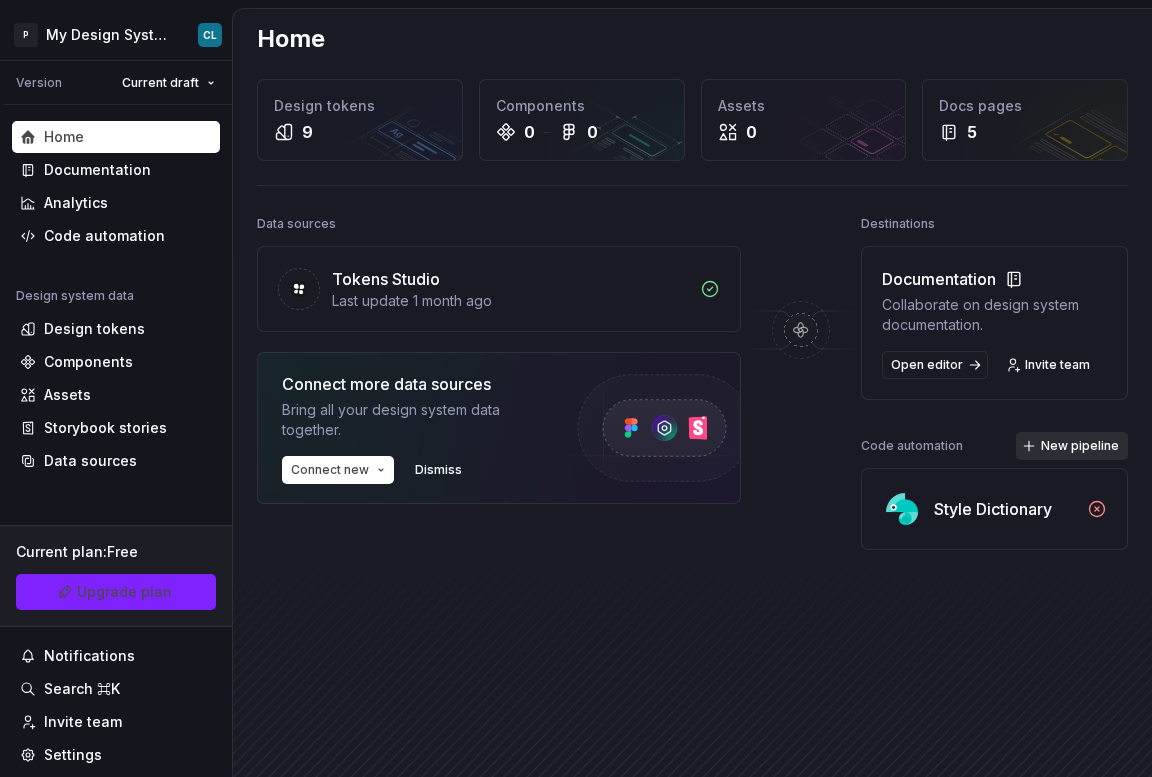 click on "New pipeline" at bounding box center [1072, 446] 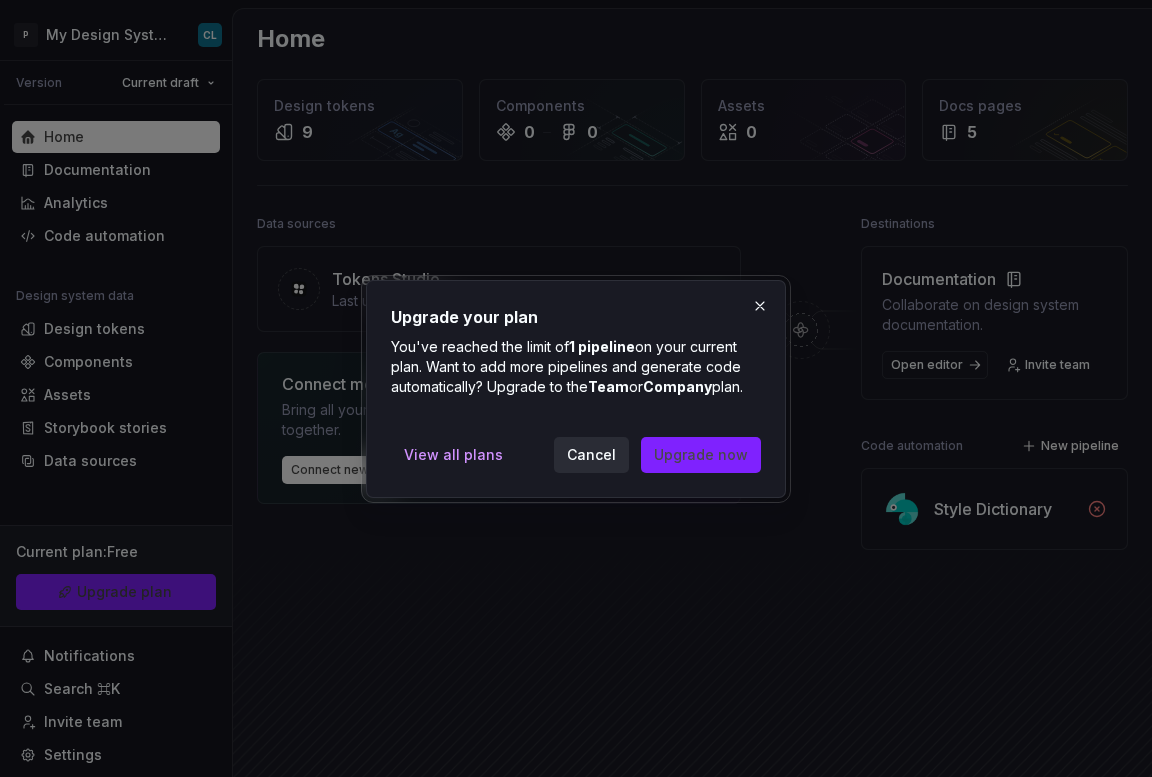 click on "Cancel" at bounding box center [591, 455] 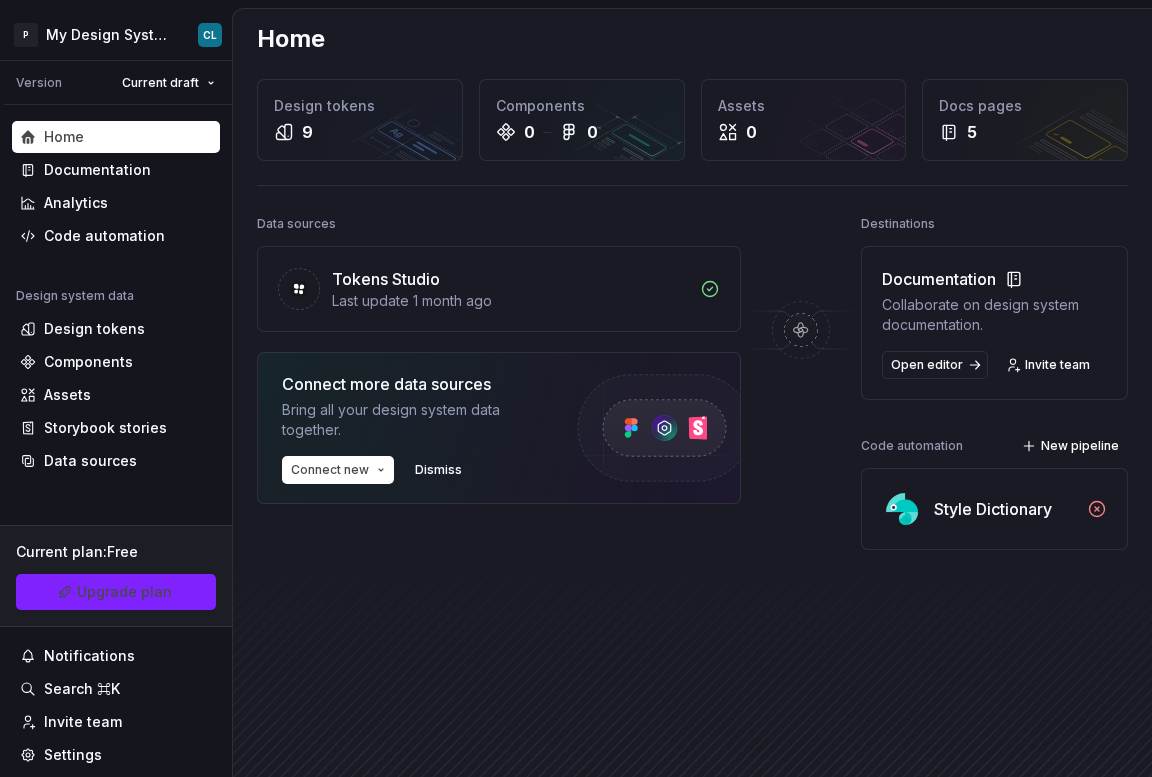 click 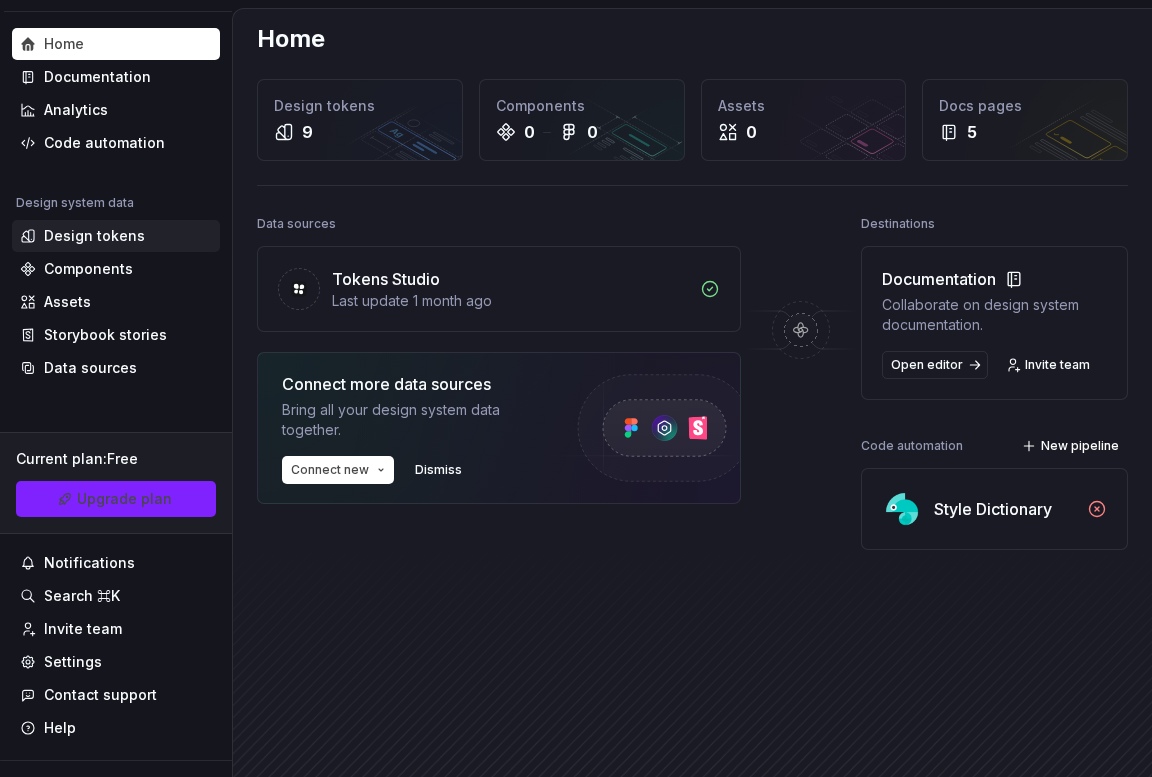 scroll, scrollTop: 73, scrollLeft: 0, axis: vertical 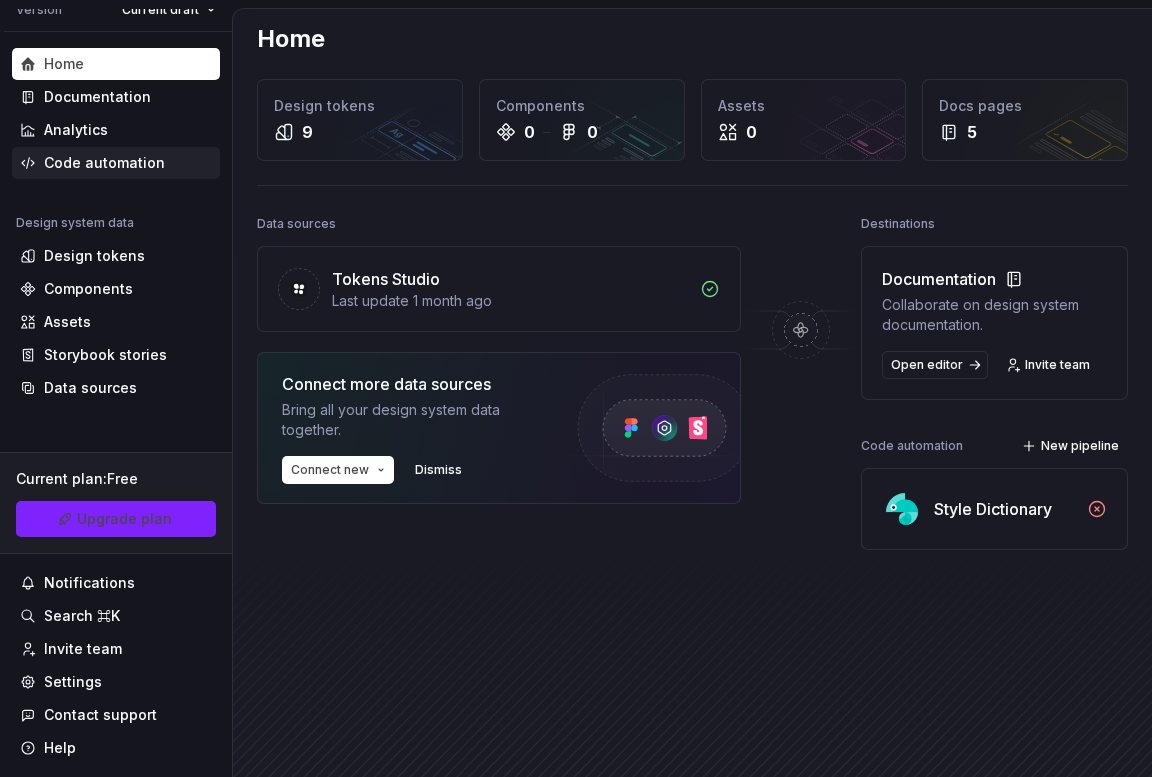 click on "Code automation" at bounding box center (104, 163) 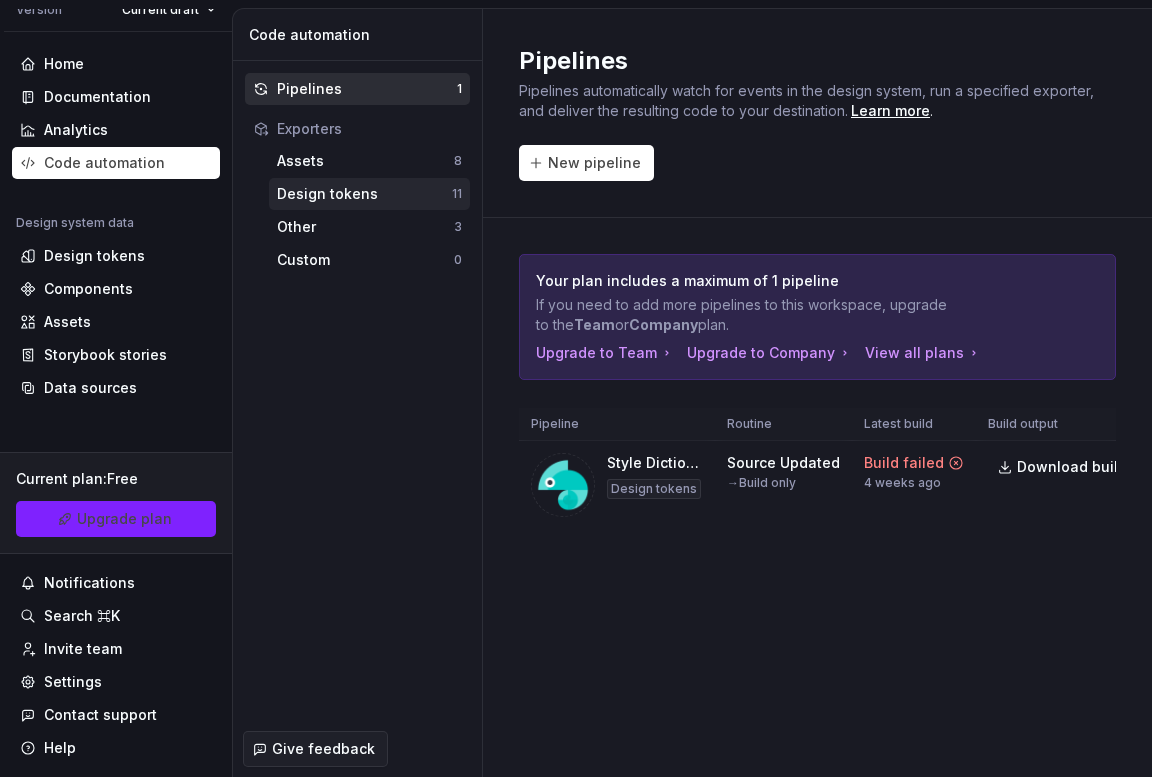 click on "Design tokens" at bounding box center (364, 194) 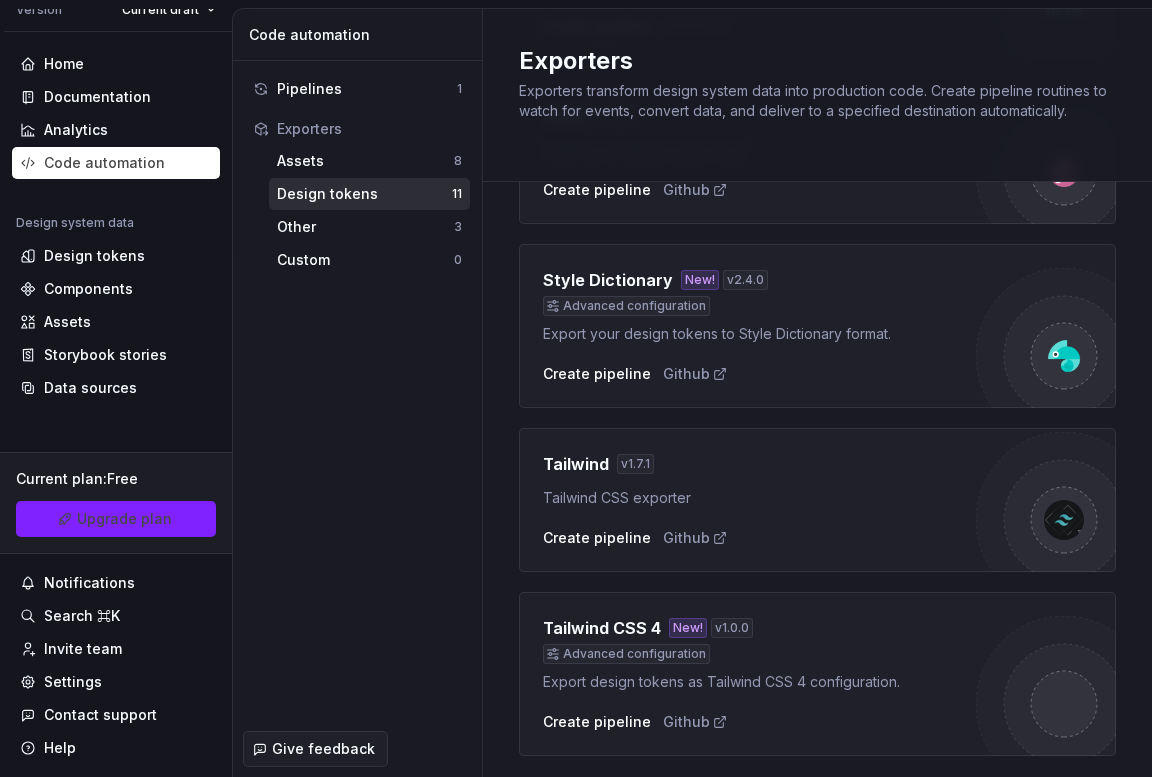 scroll, scrollTop: 1468, scrollLeft: 0, axis: vertical 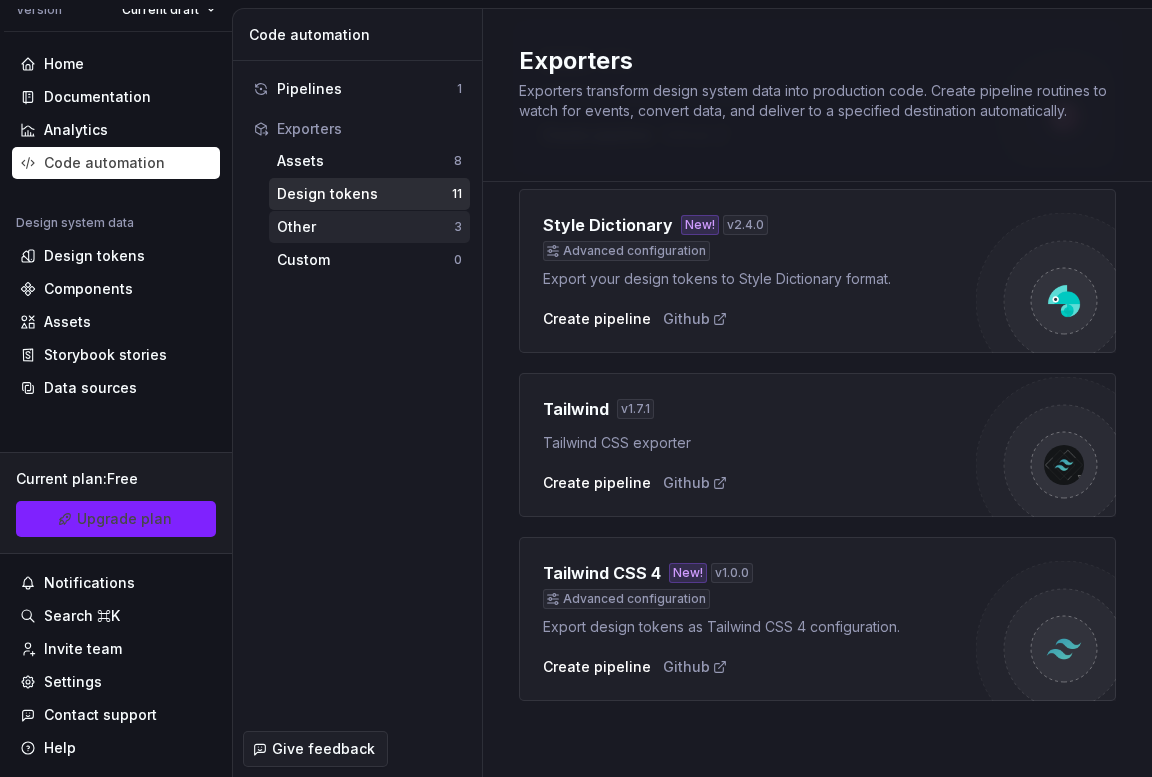 click on "Other" at bounding box center [365, 227] 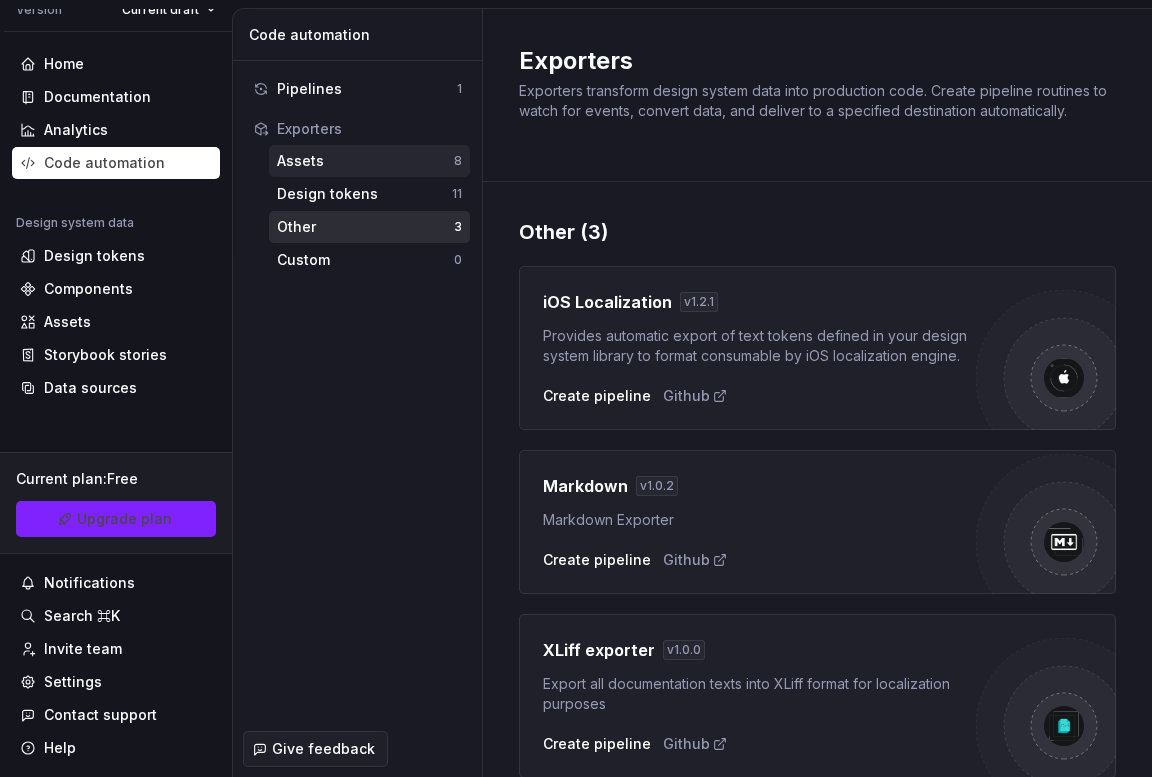 click on "Assets" at bounding box center (365, 161) 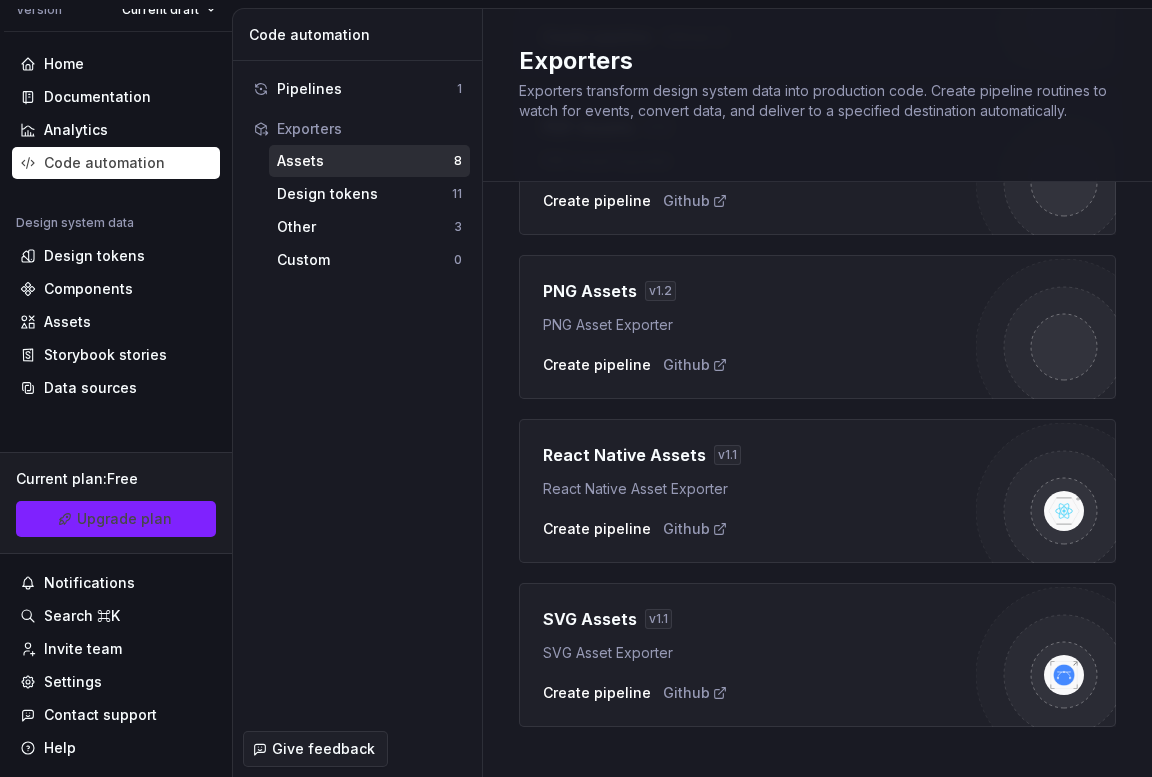 scroll, scrollTop: 856, scrollLeft: 0, axis: vertical 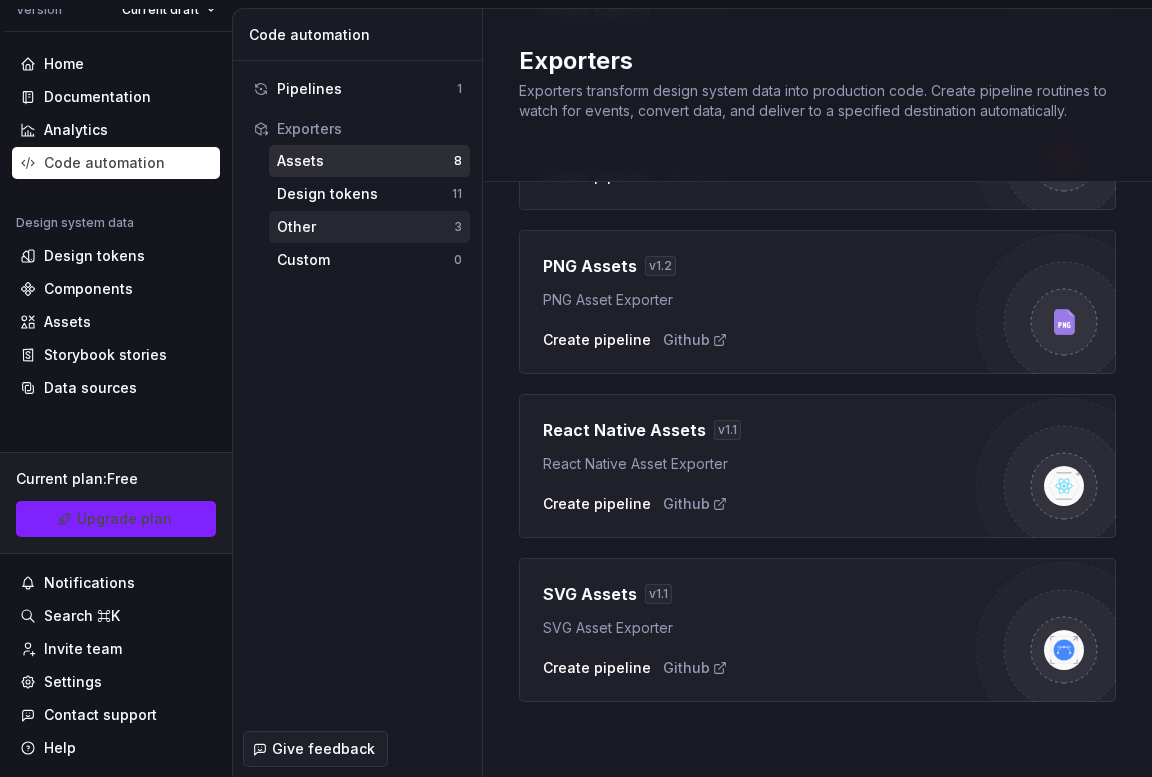 click on "Other 3" at bounding box center (369, 227) 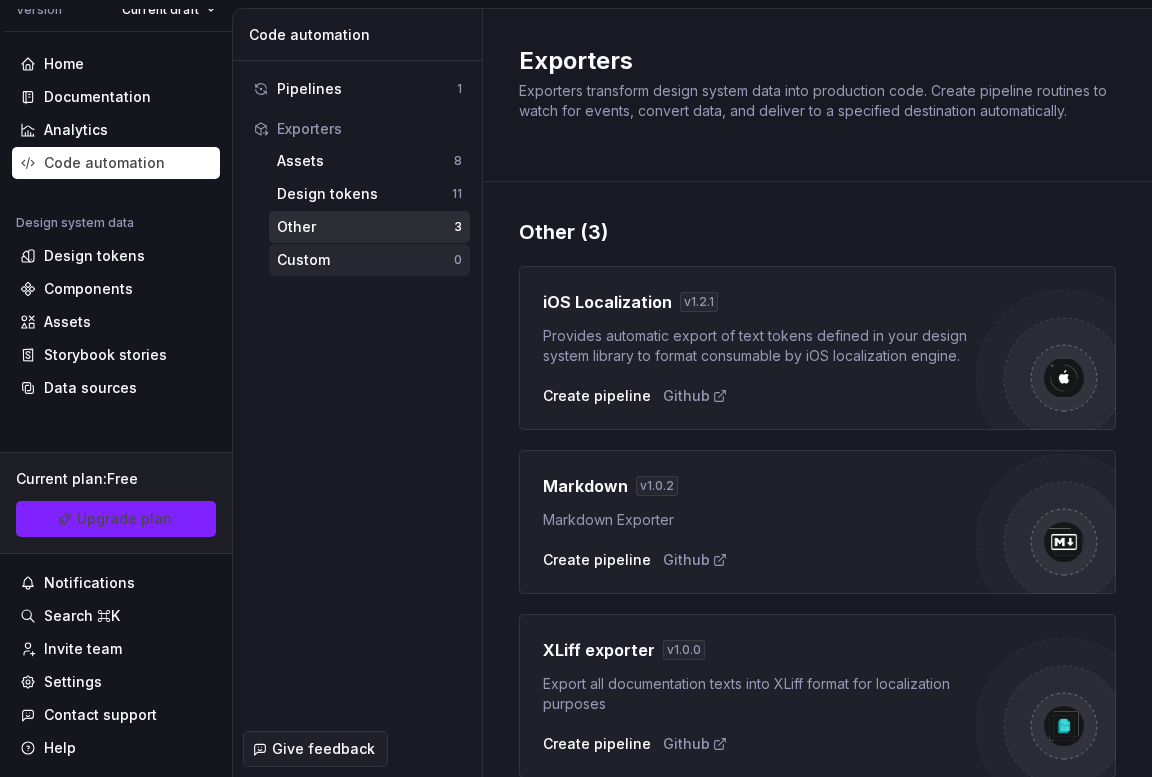 click on "Custom" at bounding box center (365, 260) 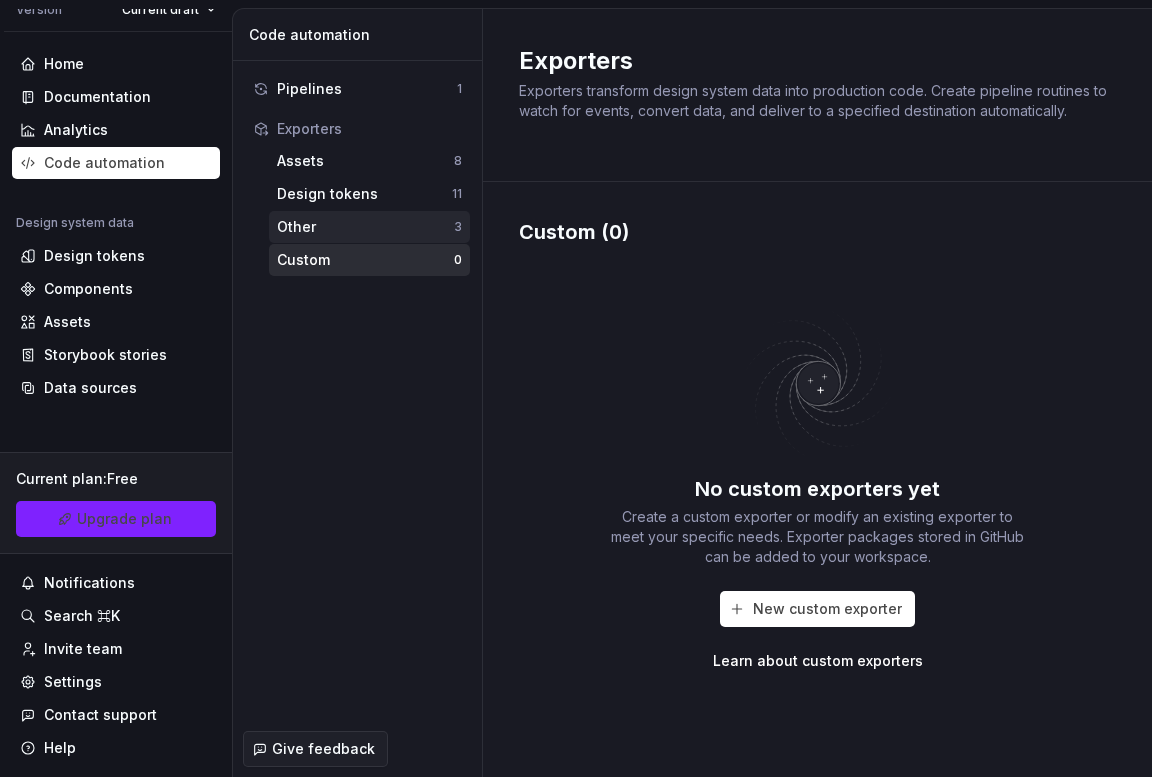 click on "Other 3" at bounding box center [369, 227] 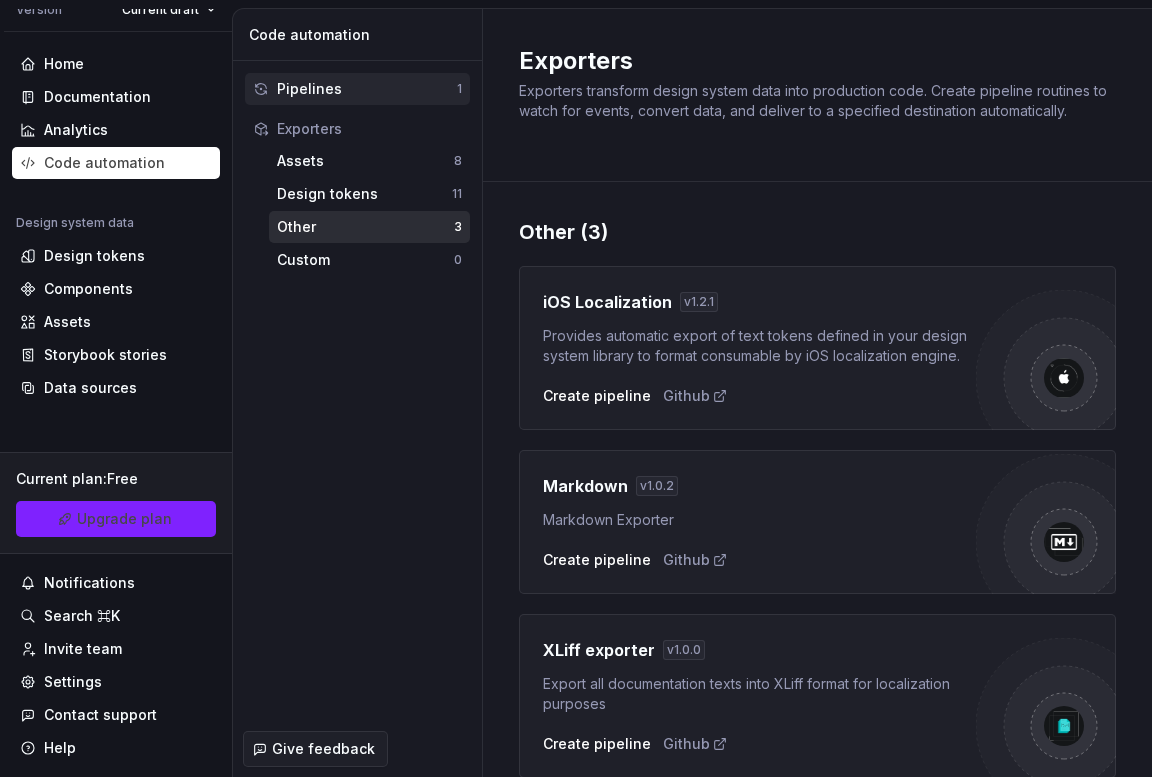 click on "Pipelines" at bounding box center (367, 89) 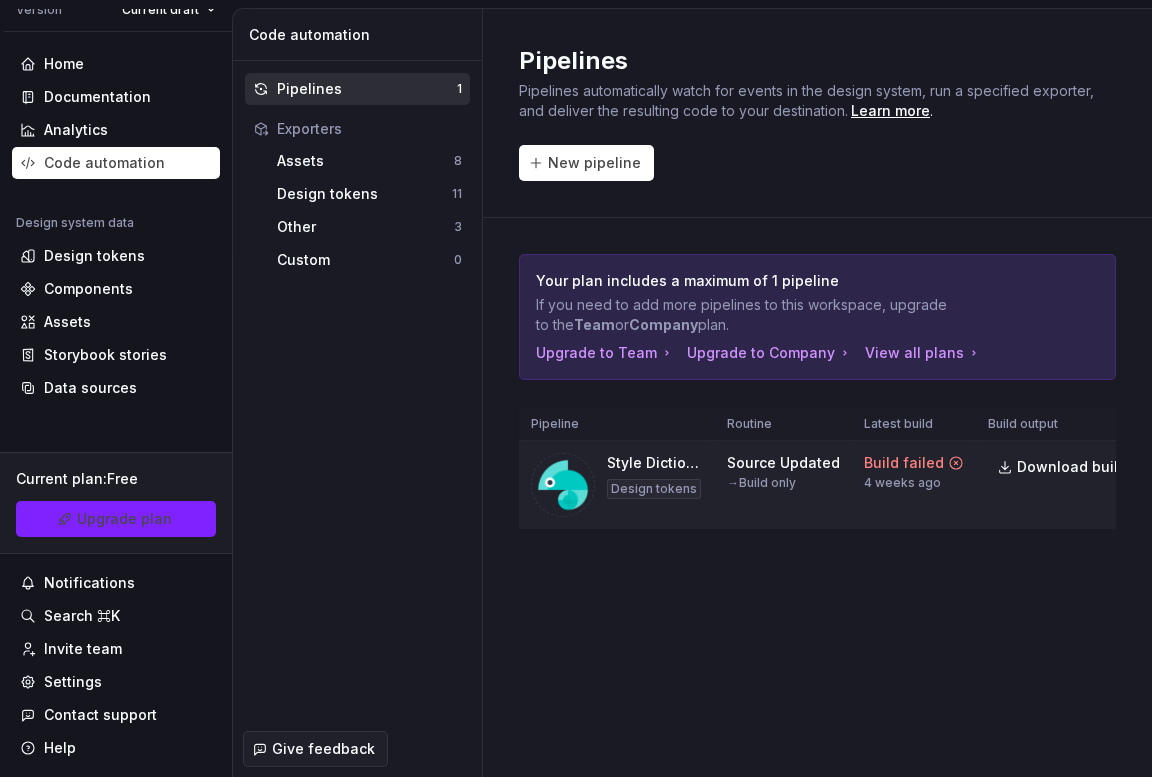 click 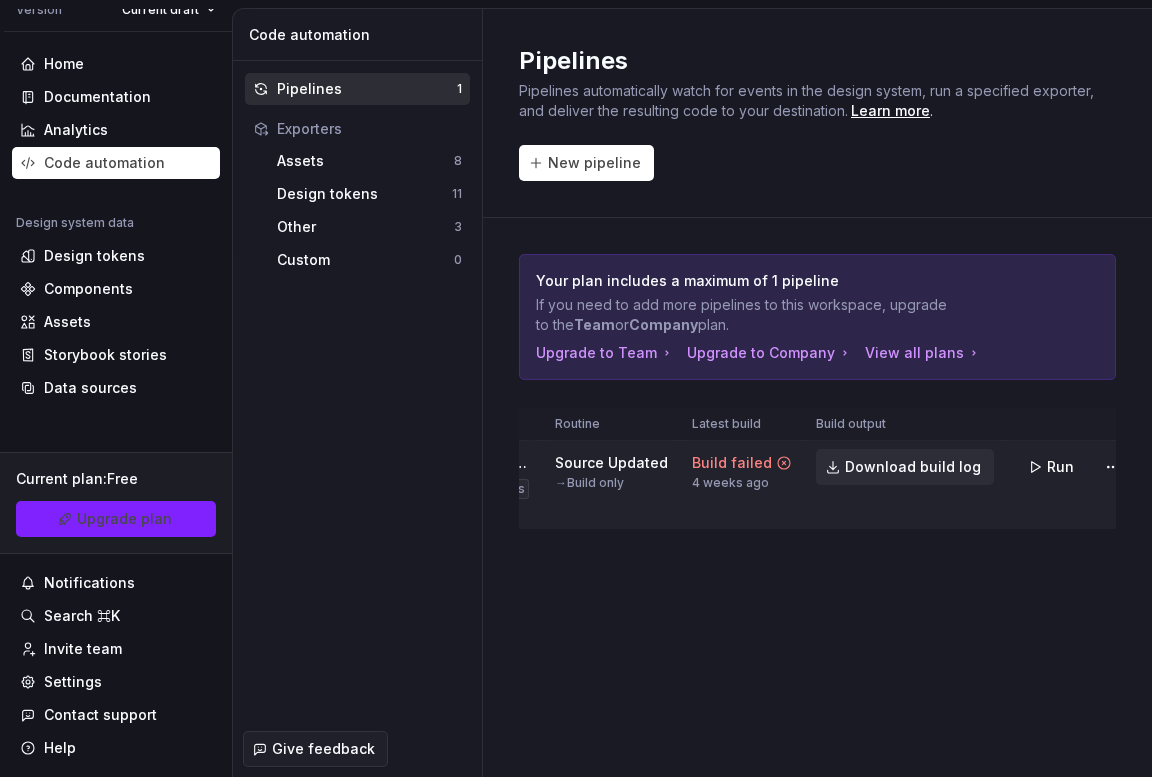 scroll, scrollTop: 0, scrollLeft: 177, axis: horizontal 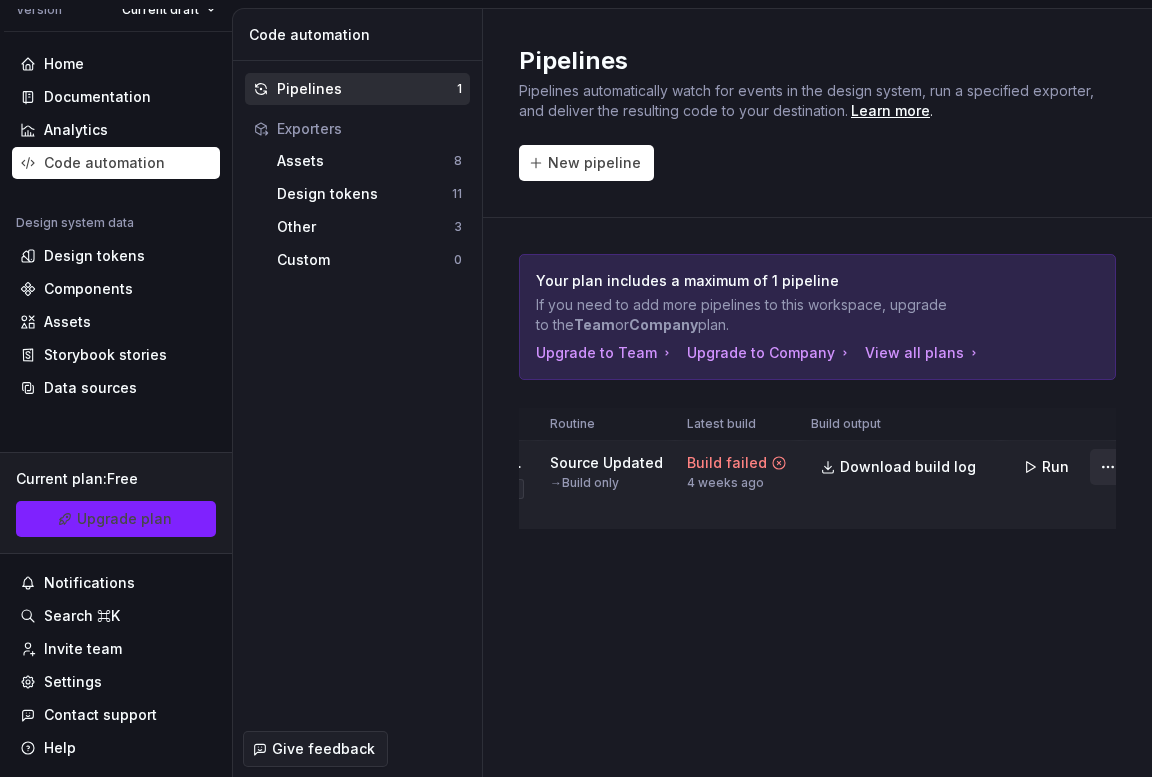 click on "P My Design System CL Version Current draft Home Documentation Analytics Code automation Design system data Design tokens Components Assets Storybook stories Data sources Current plan :  Free Upgrade plan Notifications Search ⌘K Invite team Settings Contact support Help Code automation Pipelines 1 Exporters Assets 8 Design tokens 11 Other 3 Custom 0 Give feedback Pipelines Pipelines automatically watch for events in the design system, run a specified exporter, and deliver the resulting code to your destination.   Learn more . New pipeline Your plan includes a maximum of 1 pipeline If you need to add more pipelines to this workspace, upgrade to the  Team  or  Company  plan. Upgrade to Team Upgrade to Company View all plans Pipeline Routine Latest build Build output Style Dictionary Design tokens Source Updated →  Build only Build failed 4 weeks ago Download build log Run" at bounding box center (576, 388) 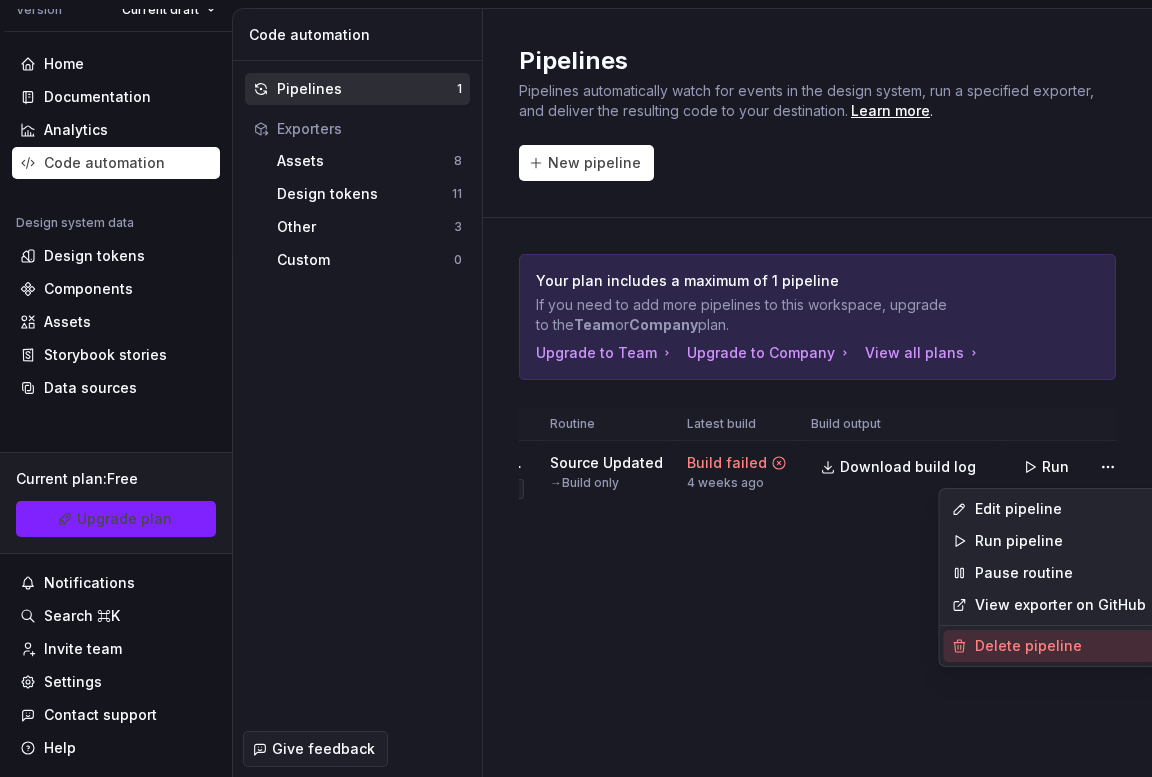 click on "Delete pipeline" at bounding box center (1060, 646) 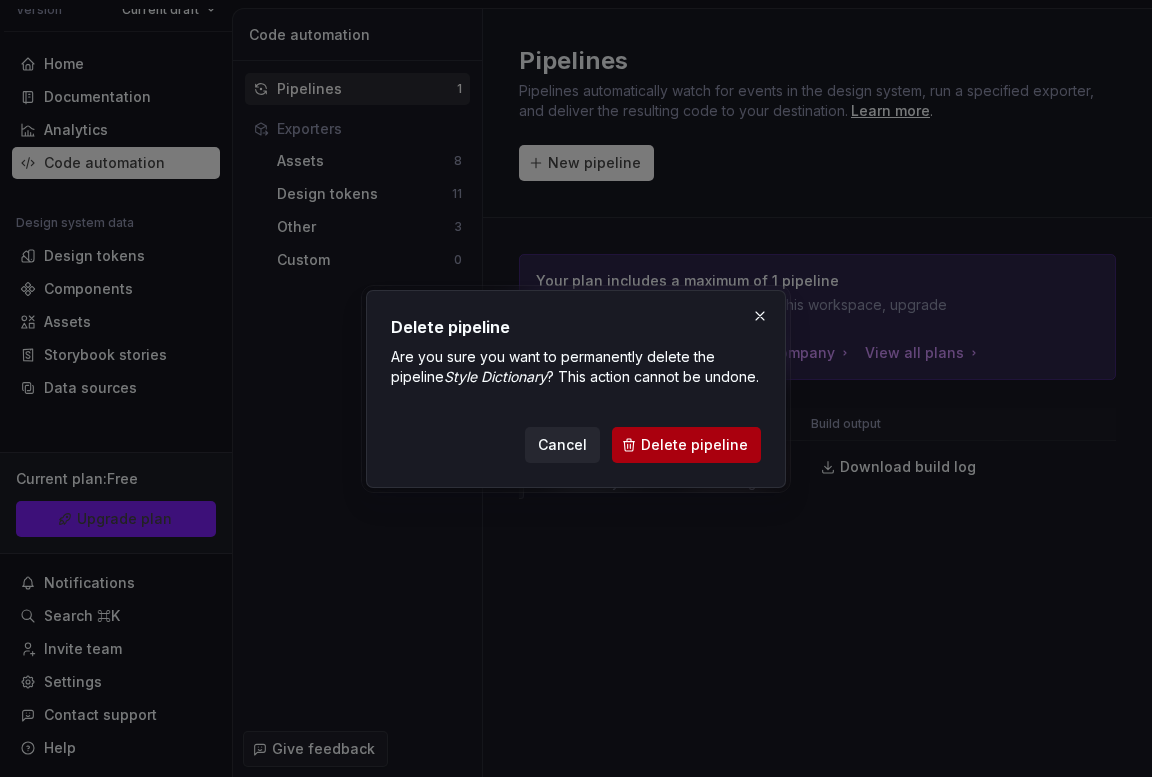 click on "Delete pipeline" at bounding box center [686, 445] 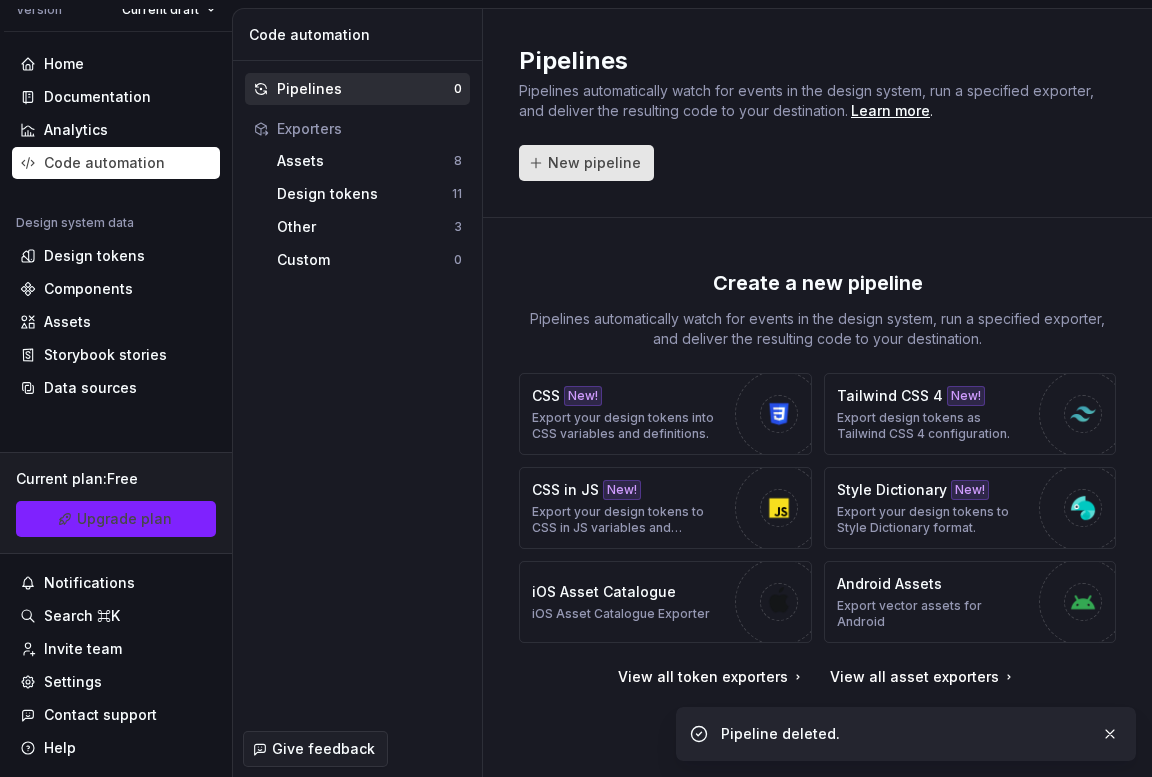 click on "New pipeline" at bounding box center (594, 163) 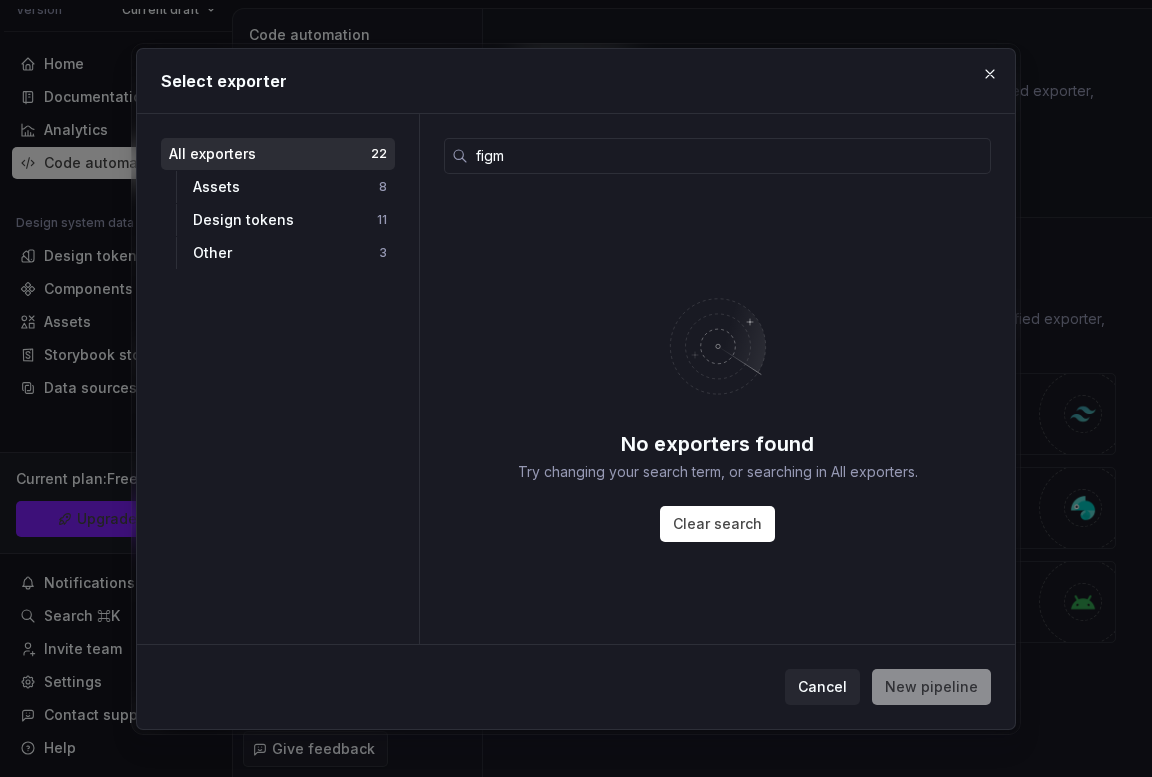 type on "figma" 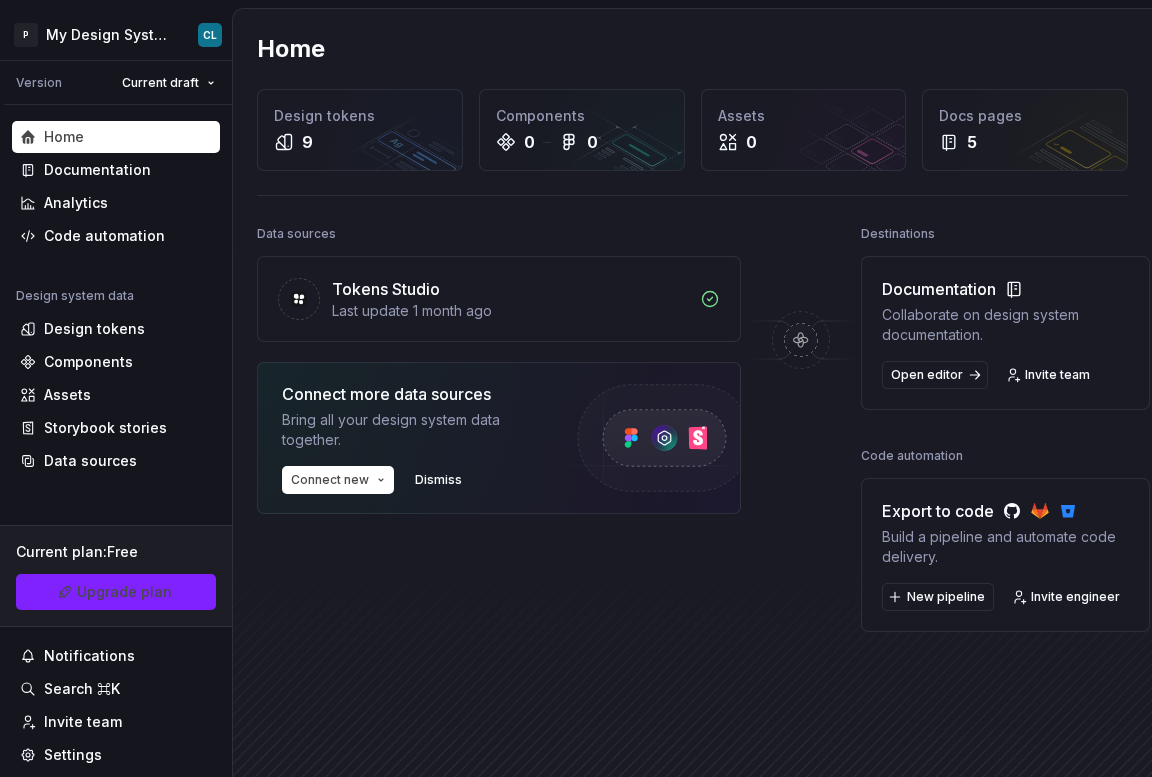 scroll, scrollTop: 0, scrollLeft: 0, axis: both 